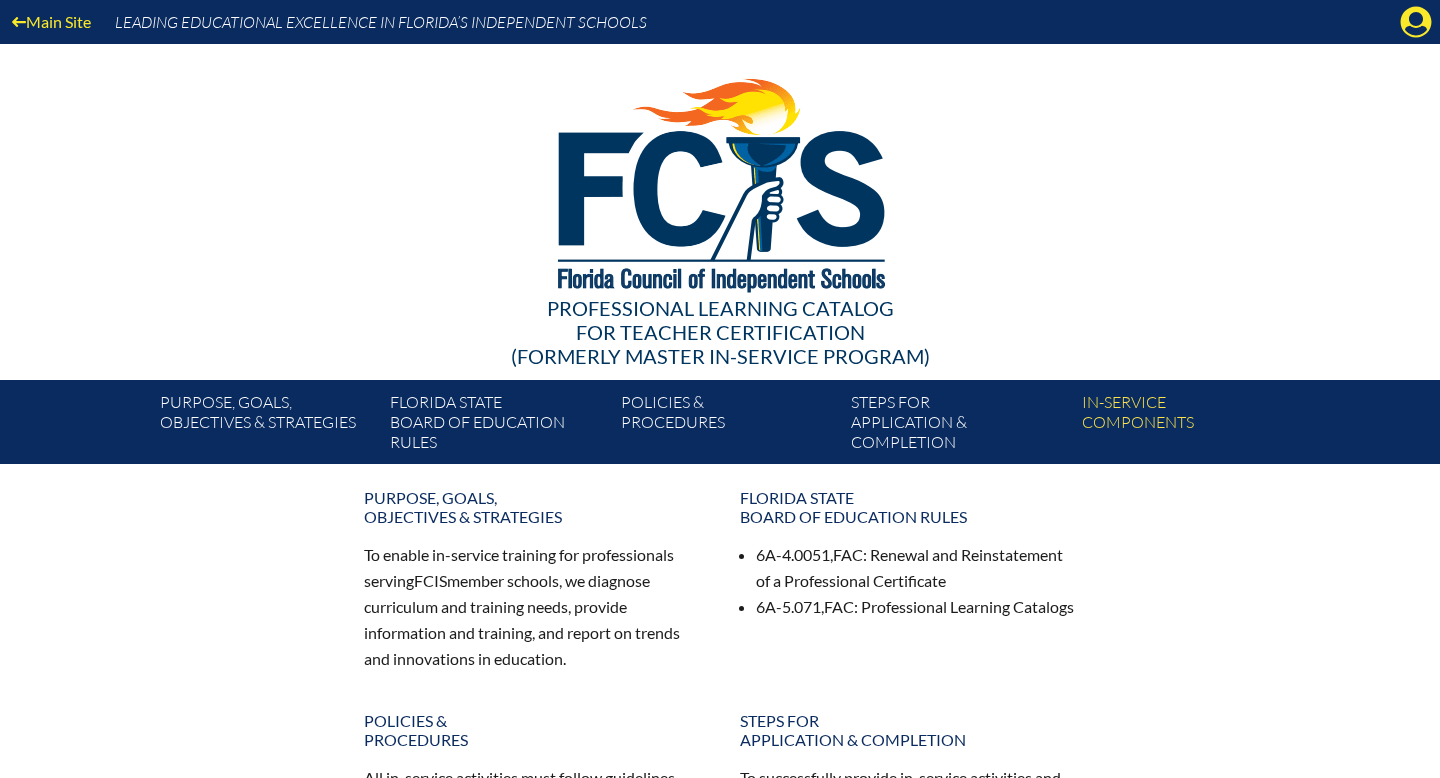 scroll, scrollTop: 0, scrollLeft: 0, axis: both 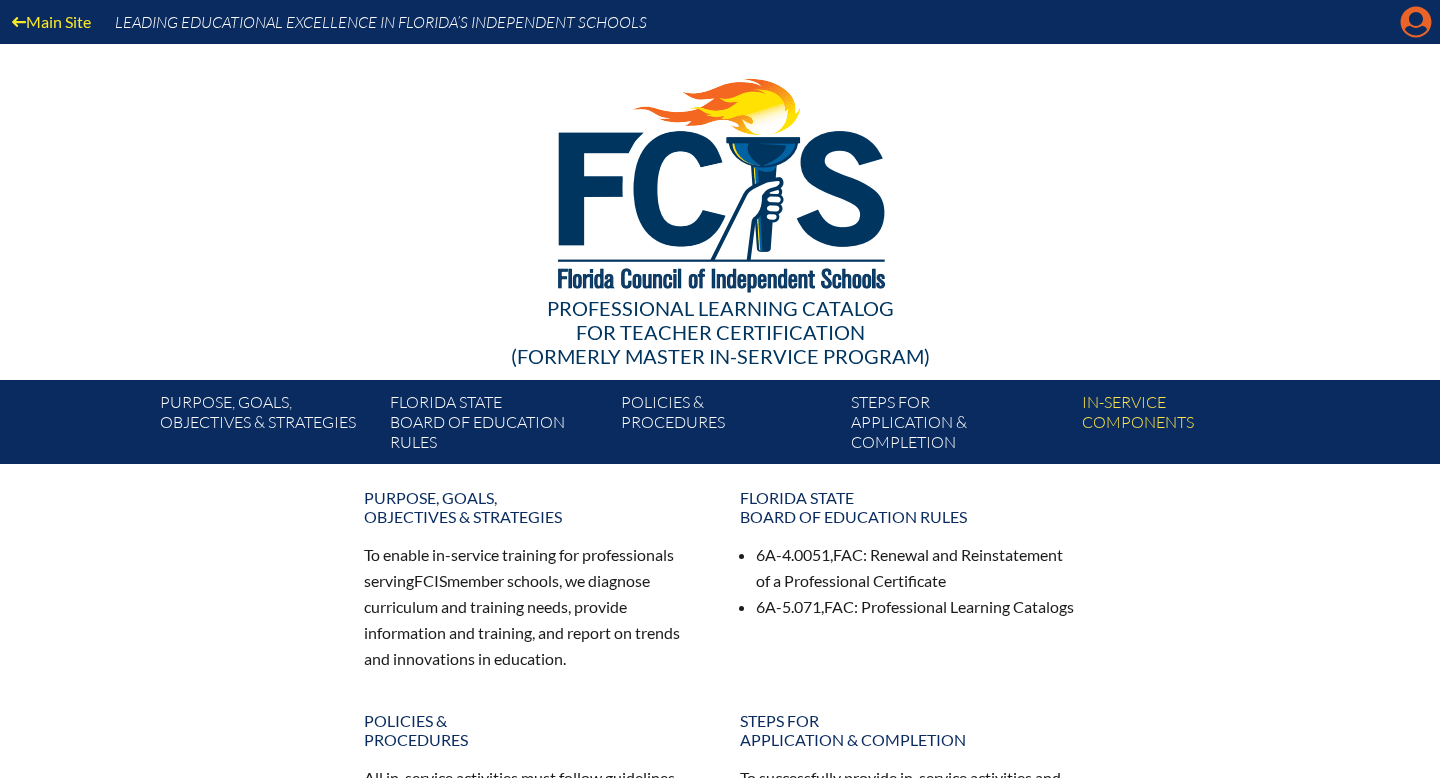 click on "Manage account" 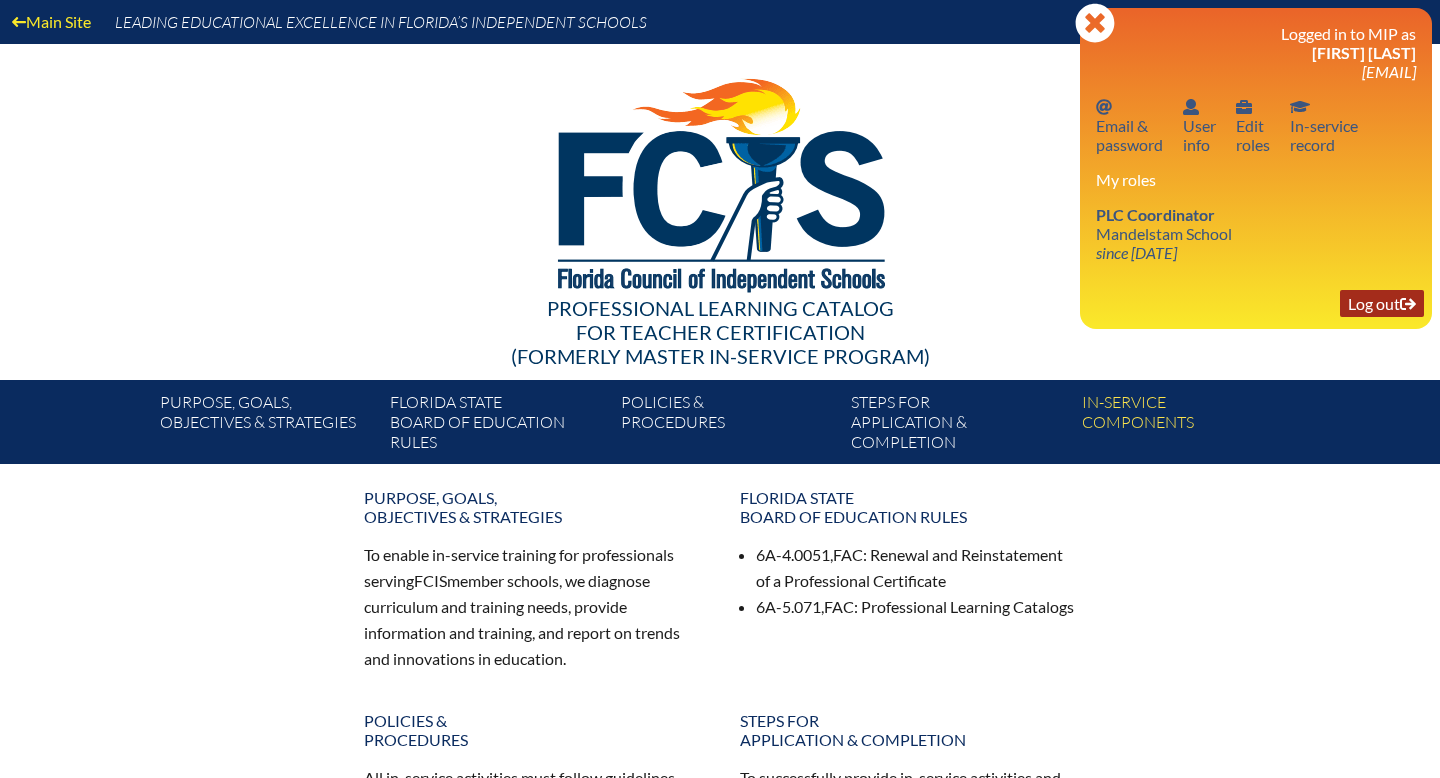 click on "Log out
Log out" at bounding box center (1382, 303) 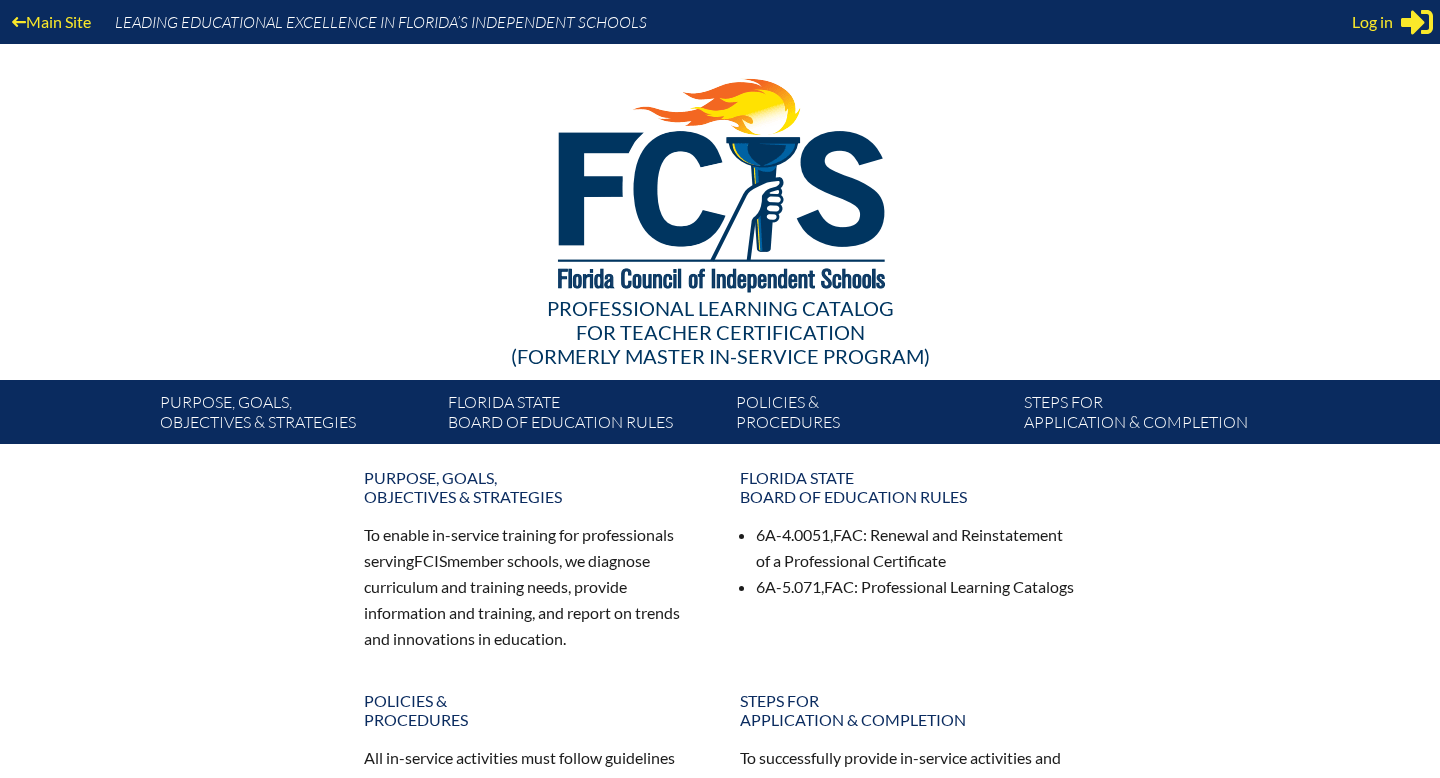 scroll, scrollTop: 0, scrollLeft: 0, axis: both 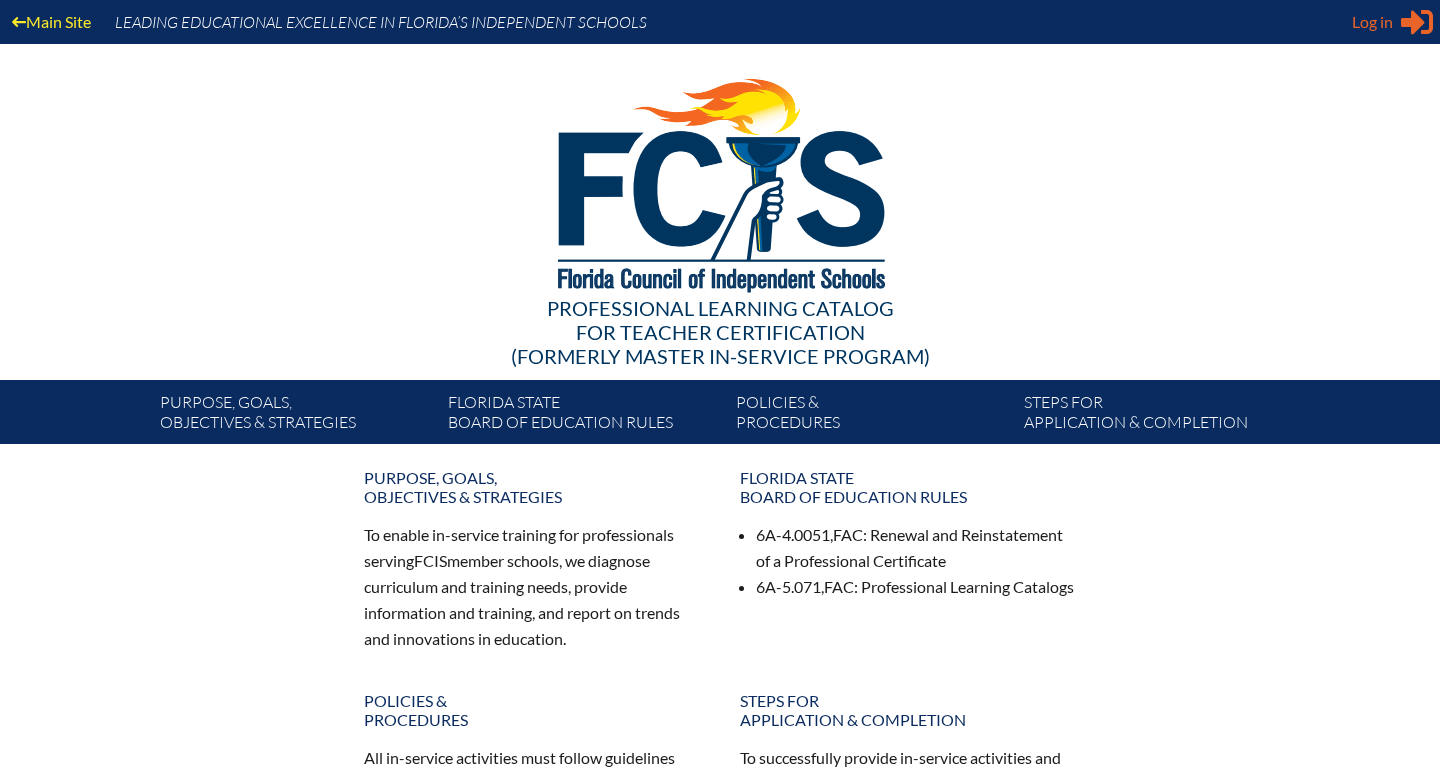 type on "[EMAIL]" 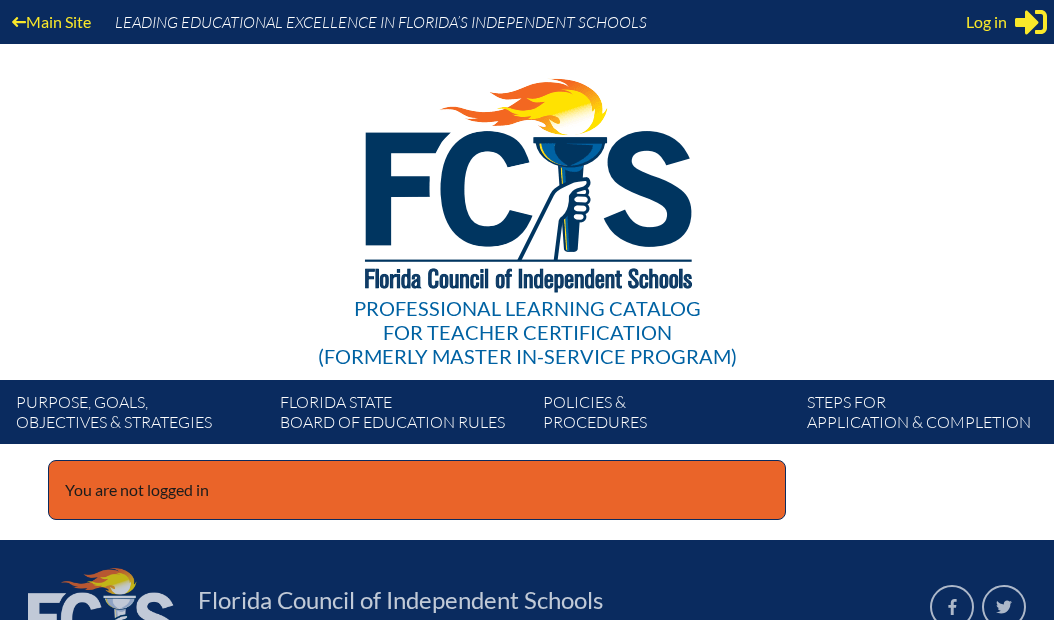 scroll, scrollTop: 0, scrollLeft: 0, axis: both 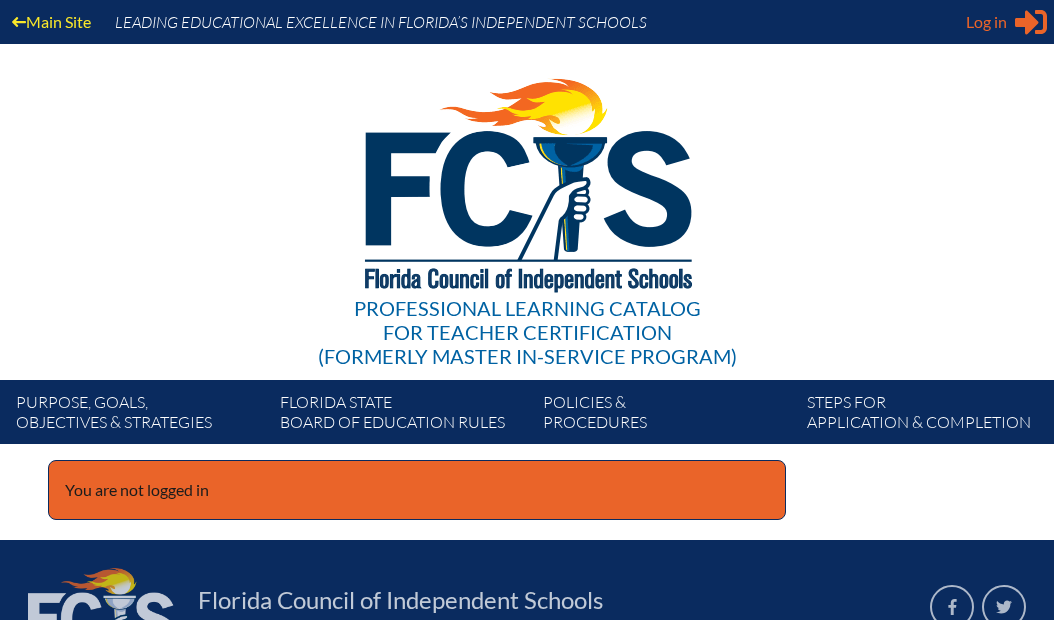type on "[EMAIL]" 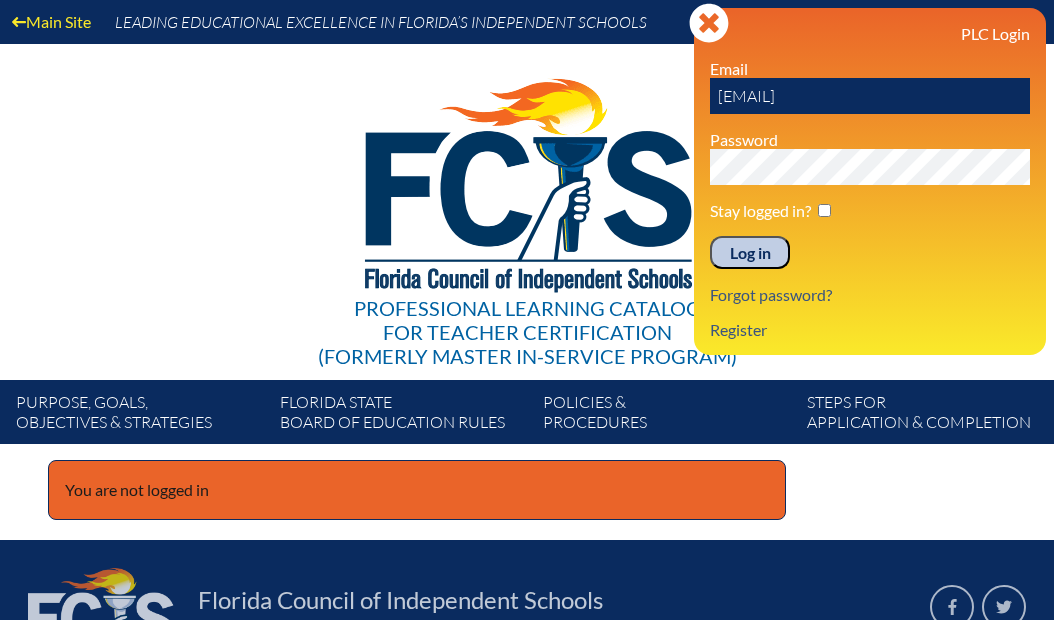 click on "Log in" at bounding box center (750, 253) 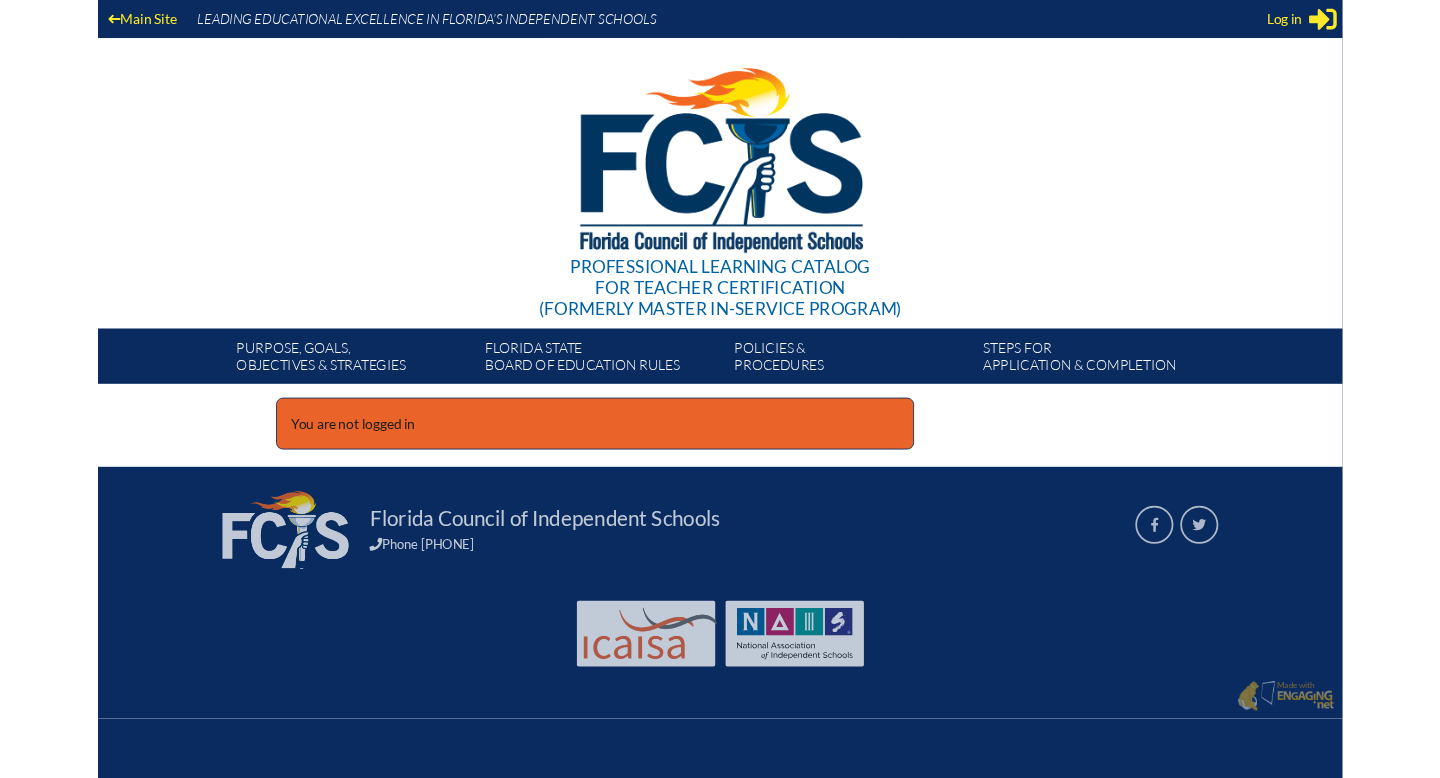 scroll, scrollTop: 0, scrollLeft: 0, axis: both 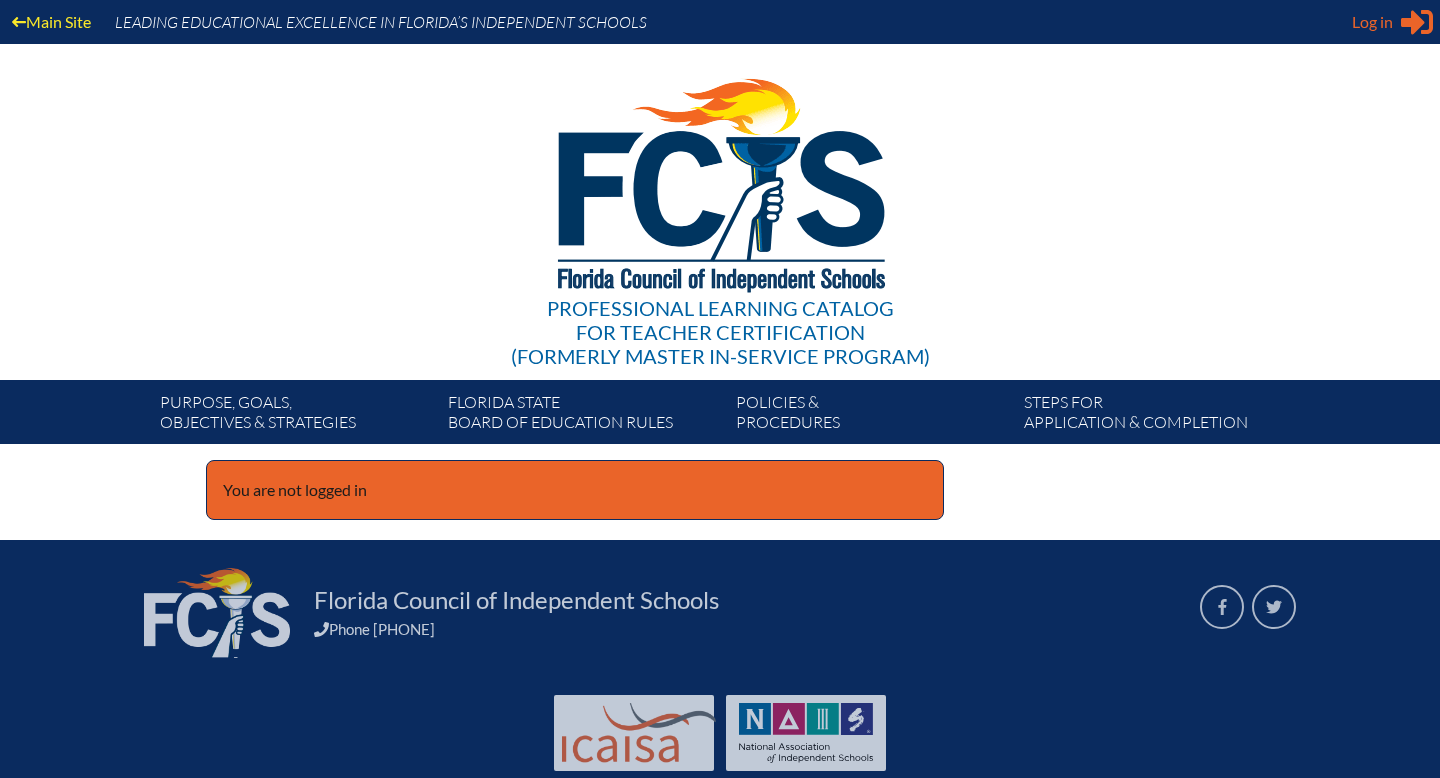 type on "[EMAIL]" 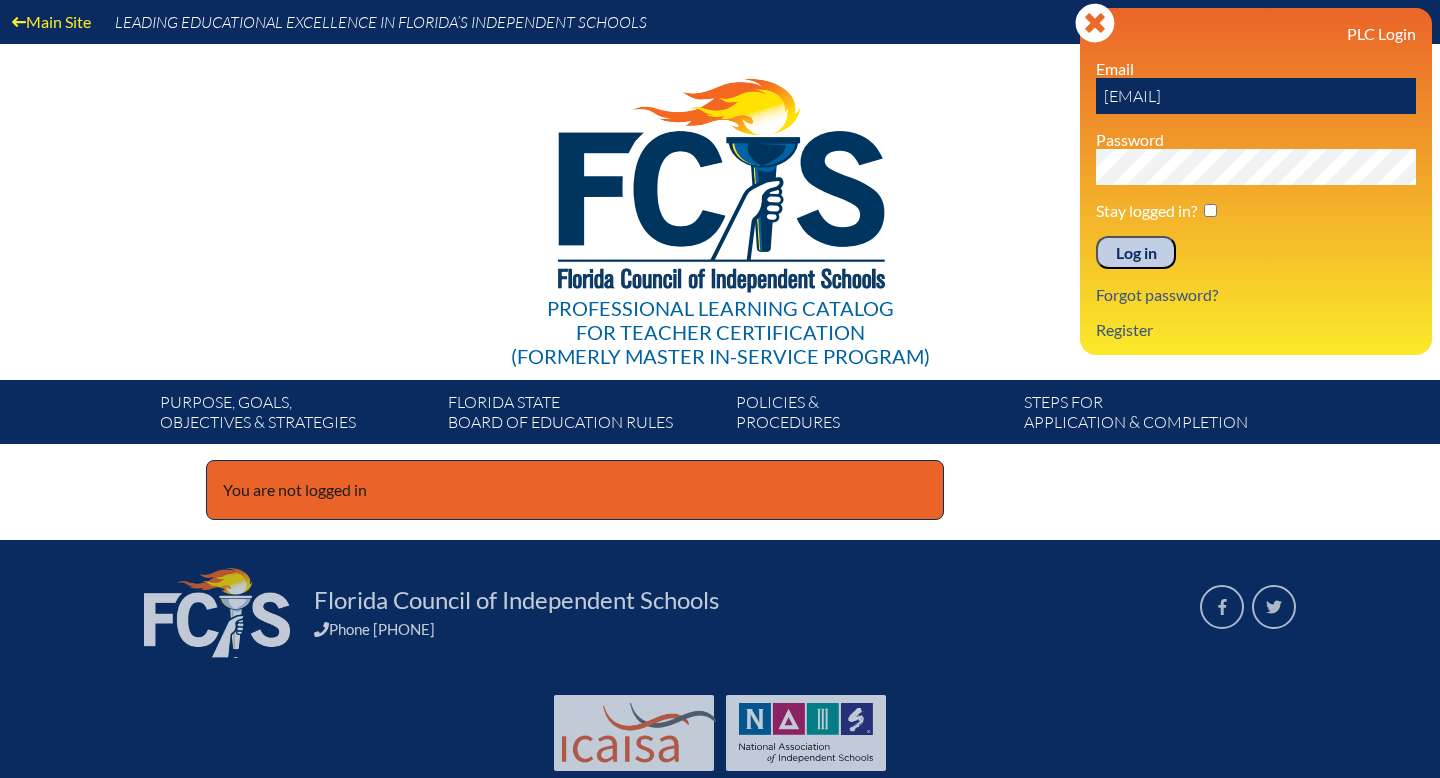 click on "Log in" at bounding box center (1136, 253) 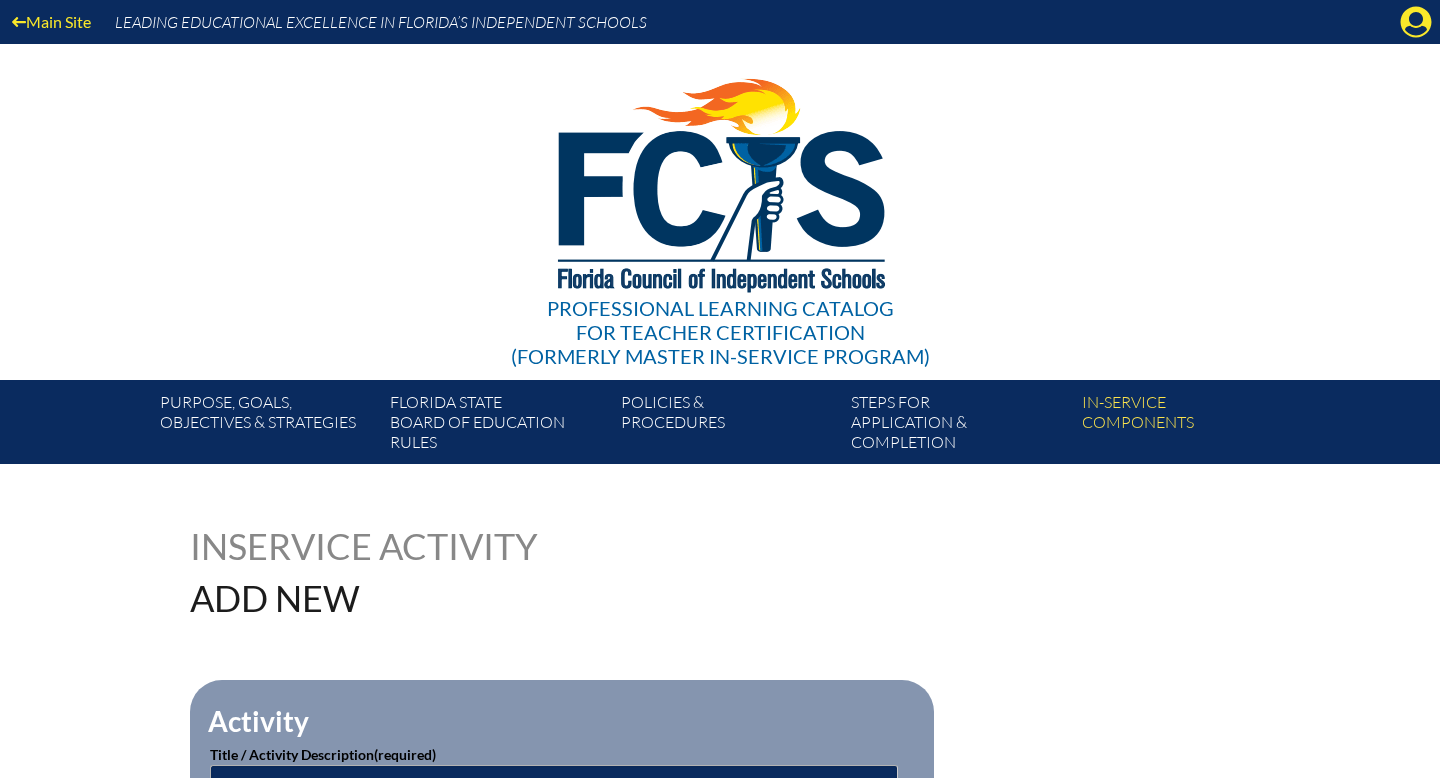 scroll, scrollTop: 0, scrollLeft: 0, axis: both 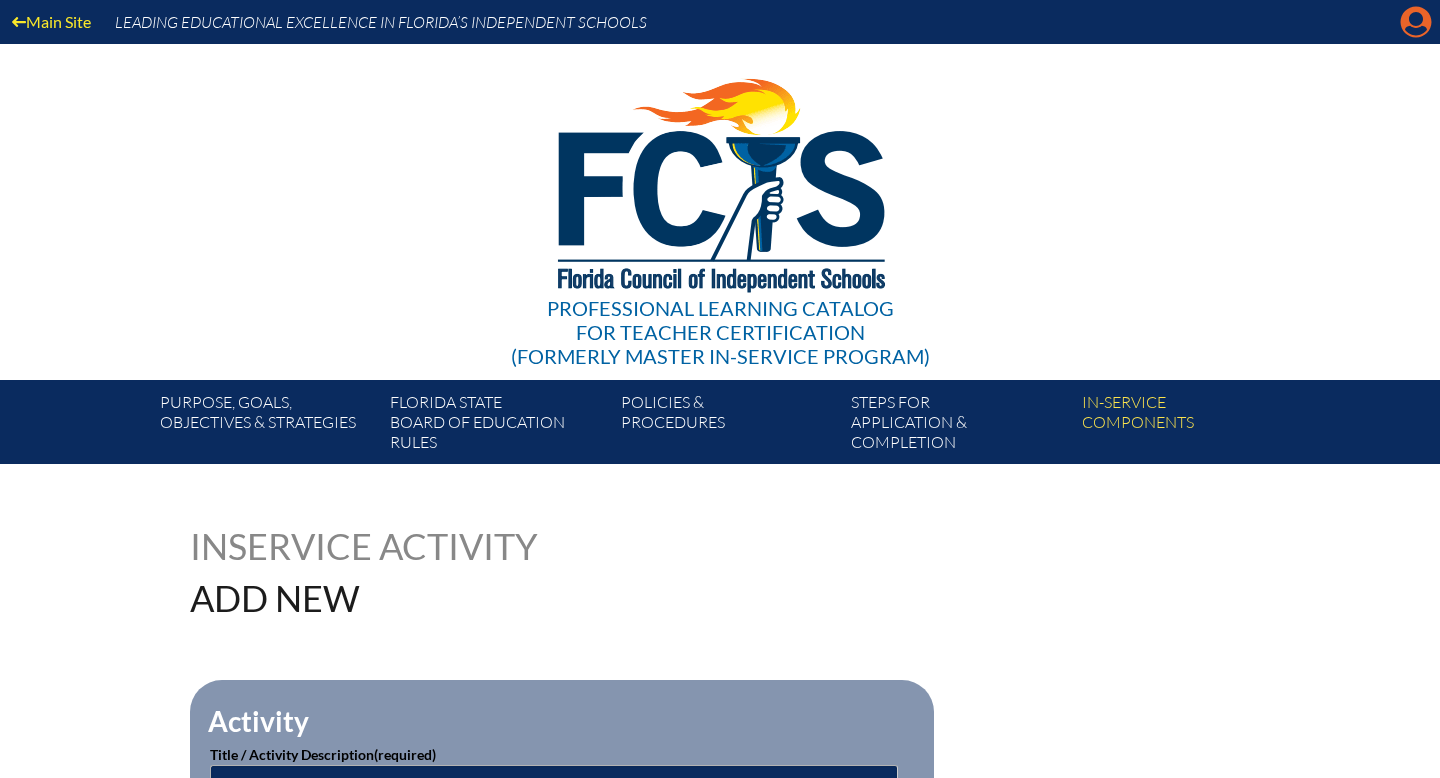click on "Manage account" 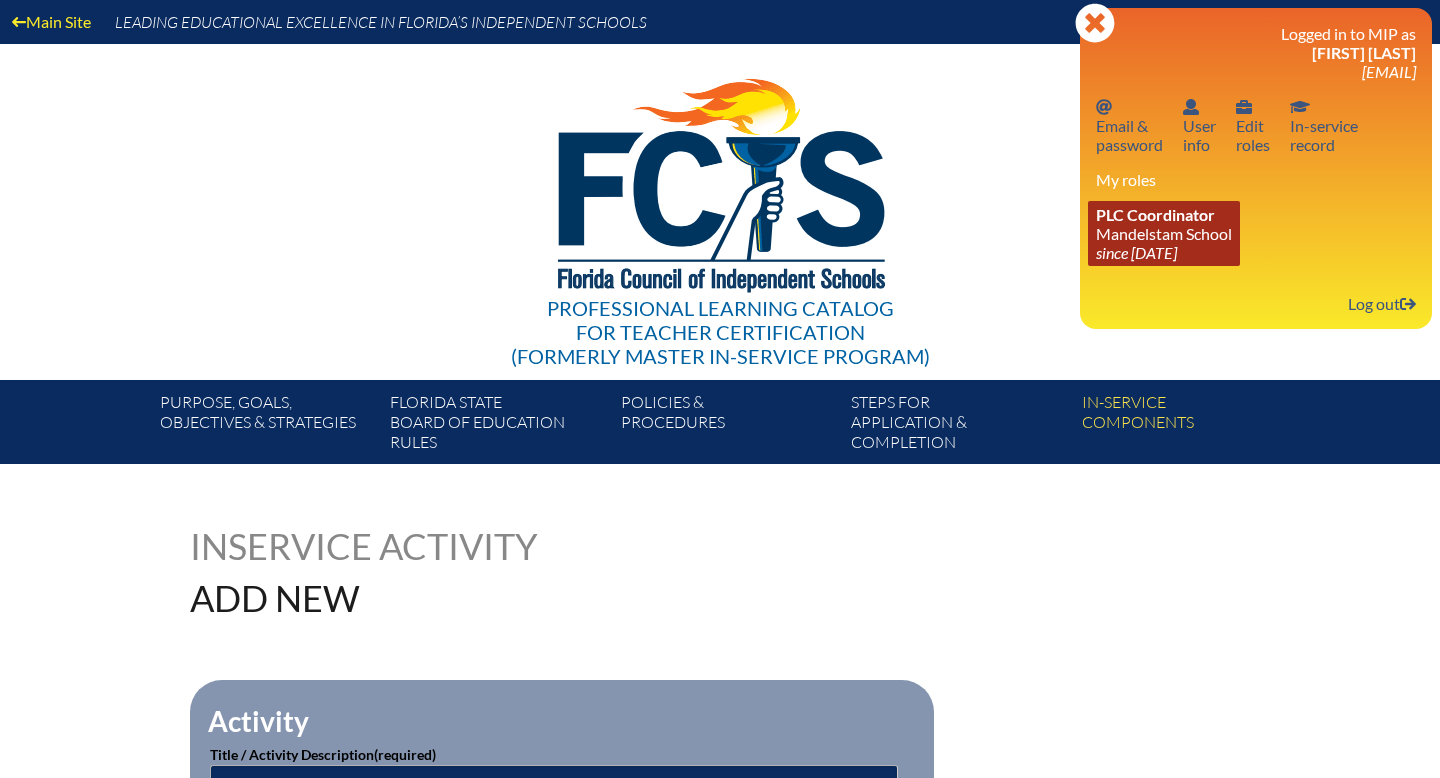 click on "since [DATE]" at bounding box center (1136, 252) 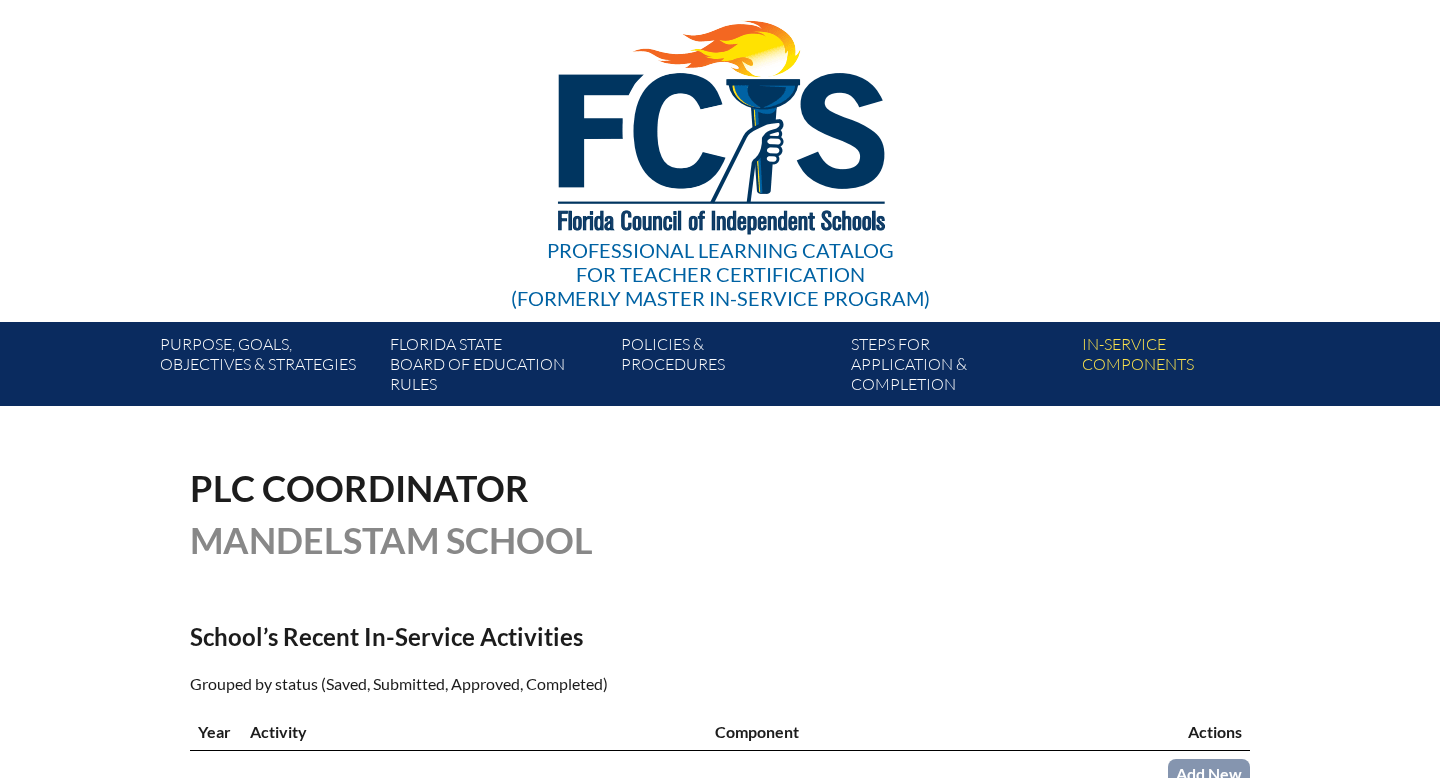 scroll, scrollTop: 0, scrollLeft: 0, axis: both 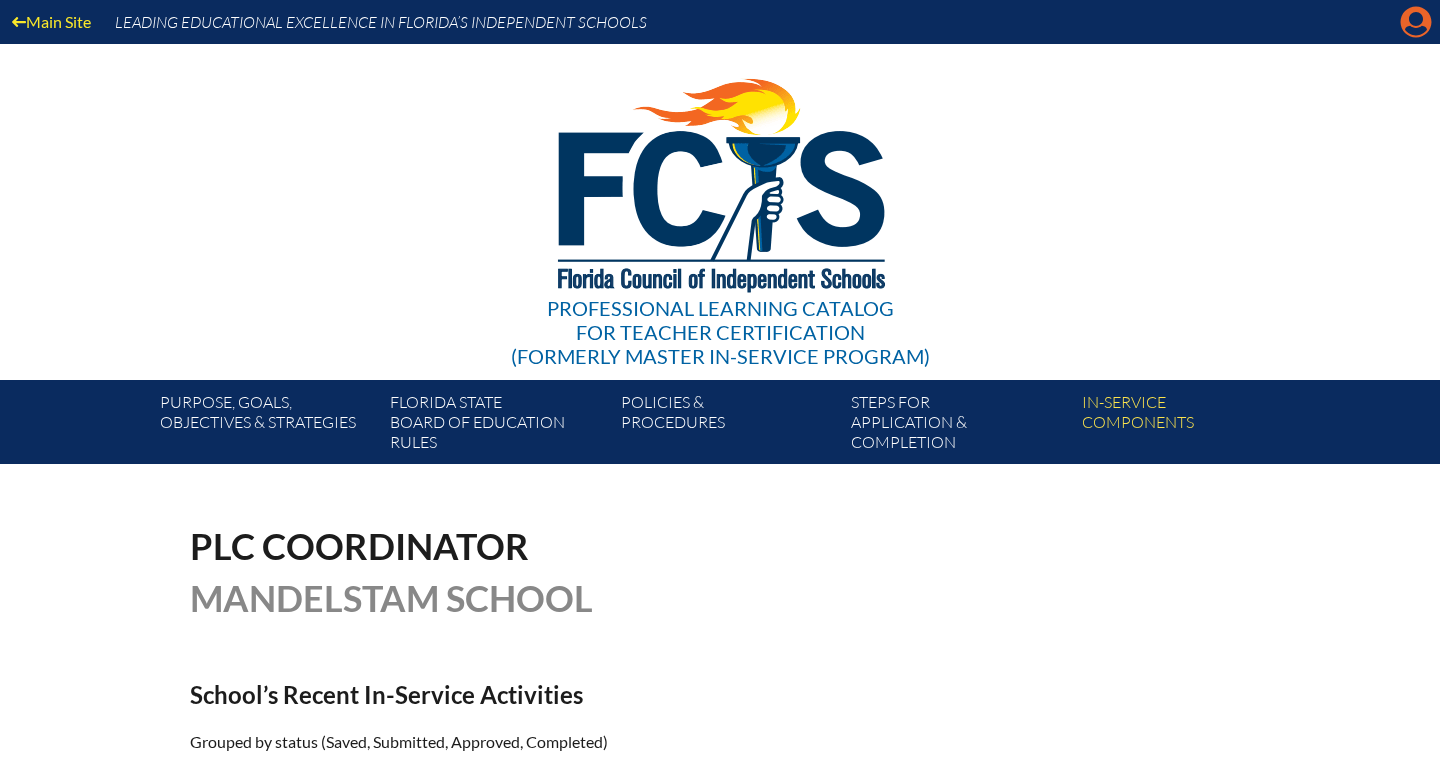 click 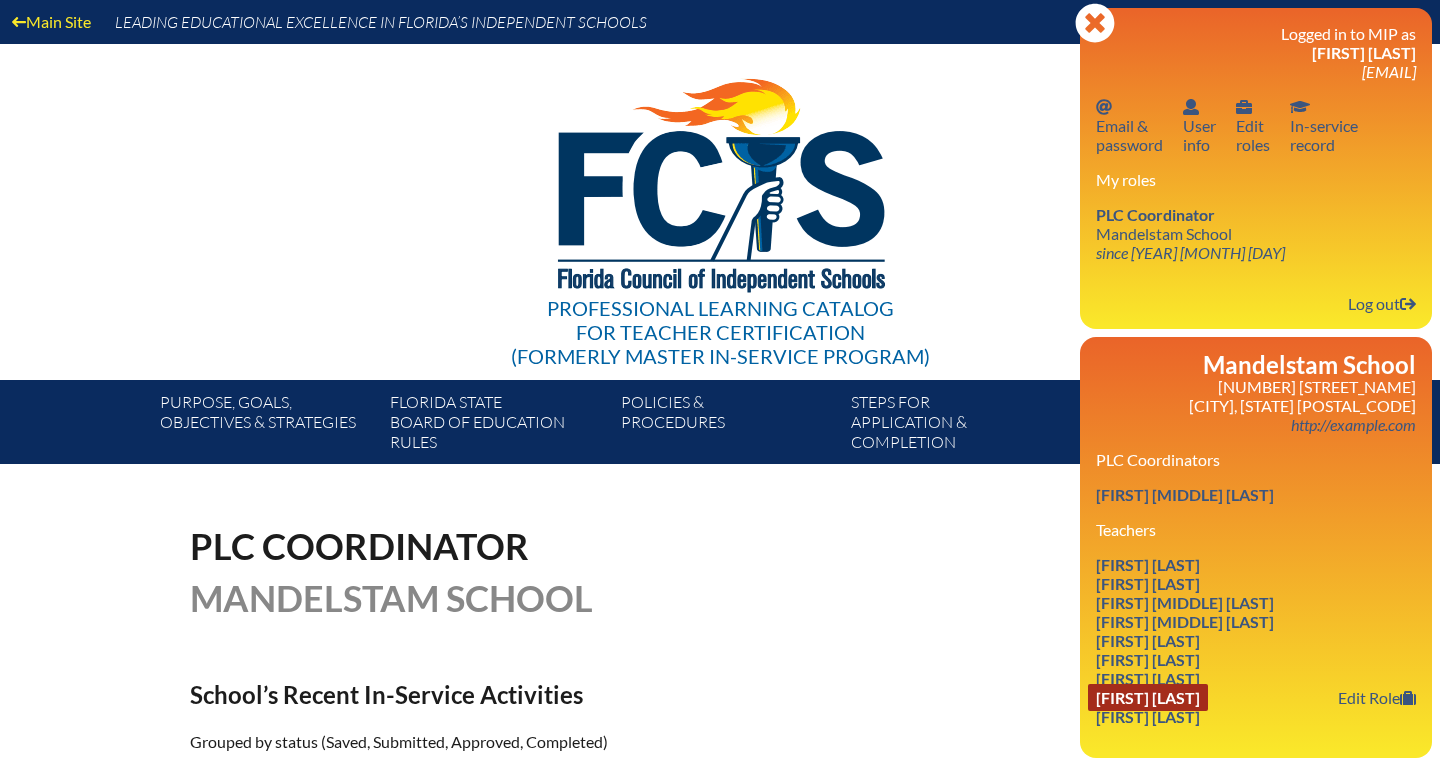 click on "[FIRST] [LAST]" at bounding box center [1148, 697] 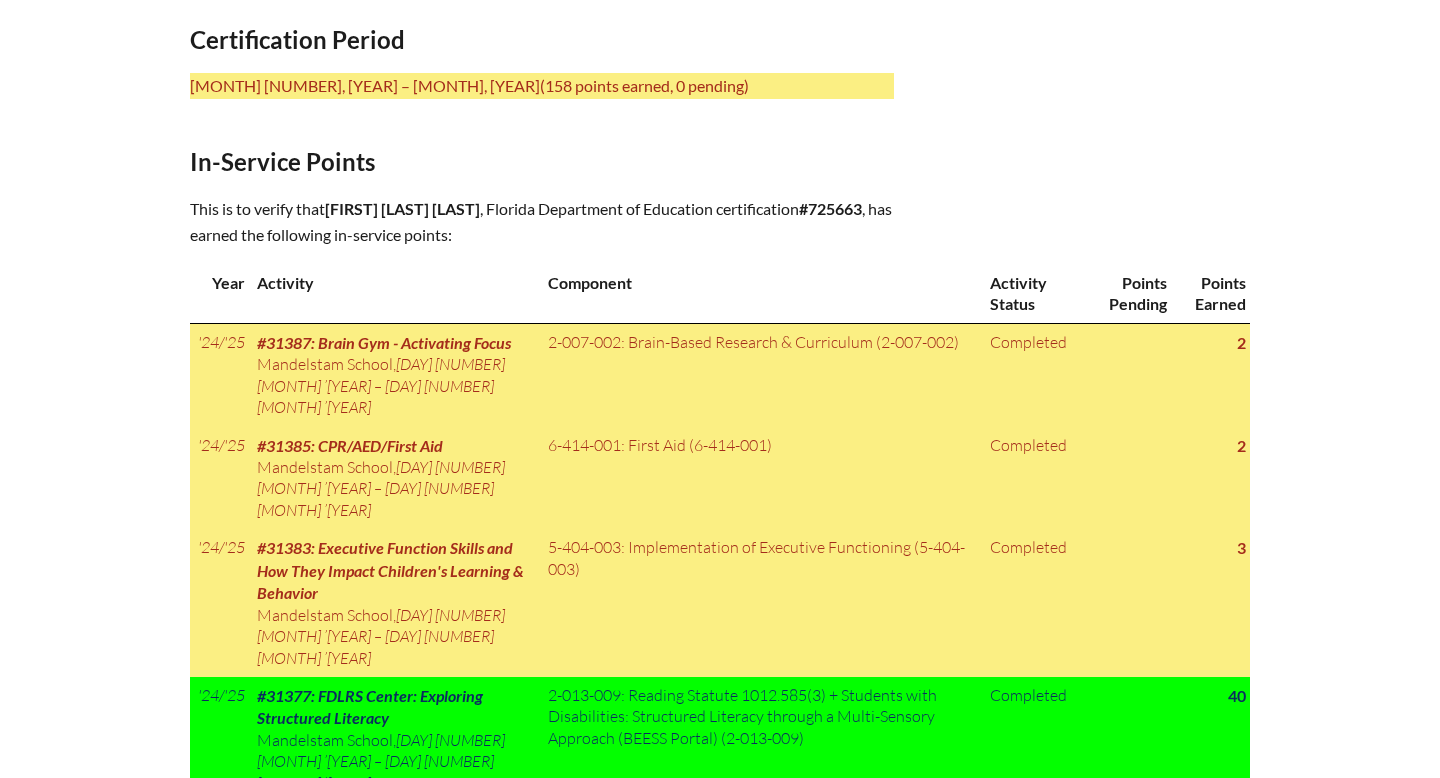 scroll, scrollTop: 848, scrollLeft: 0, axis: vertical 